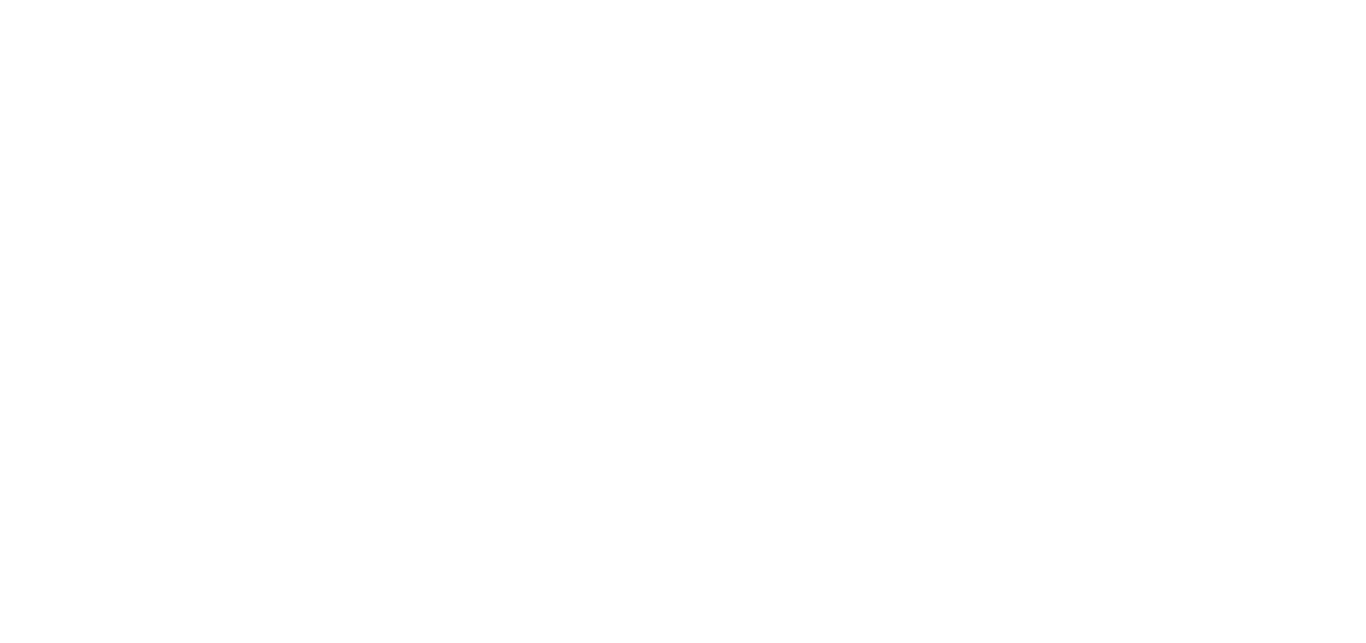scroll, scrollTop: 0, scrollLeft: 0, axis: both 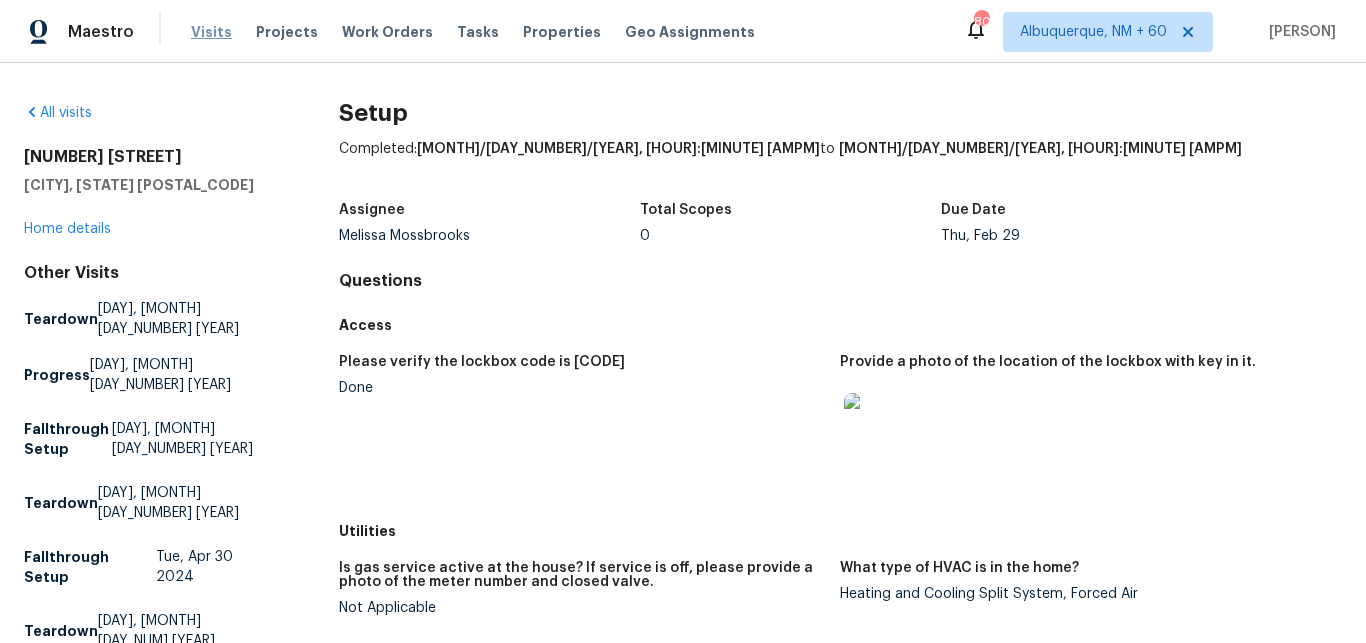click on "Visits" at bounding box center [211, 32] 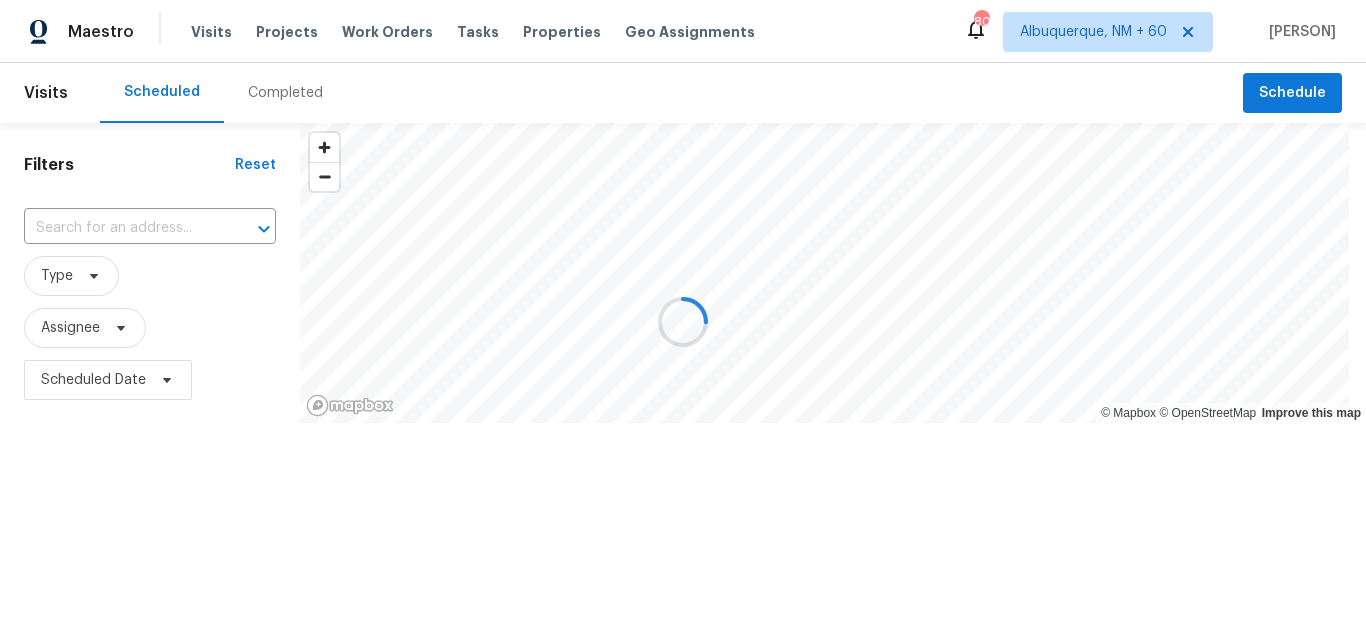click on "Completed" at bounding box center (285, 93) 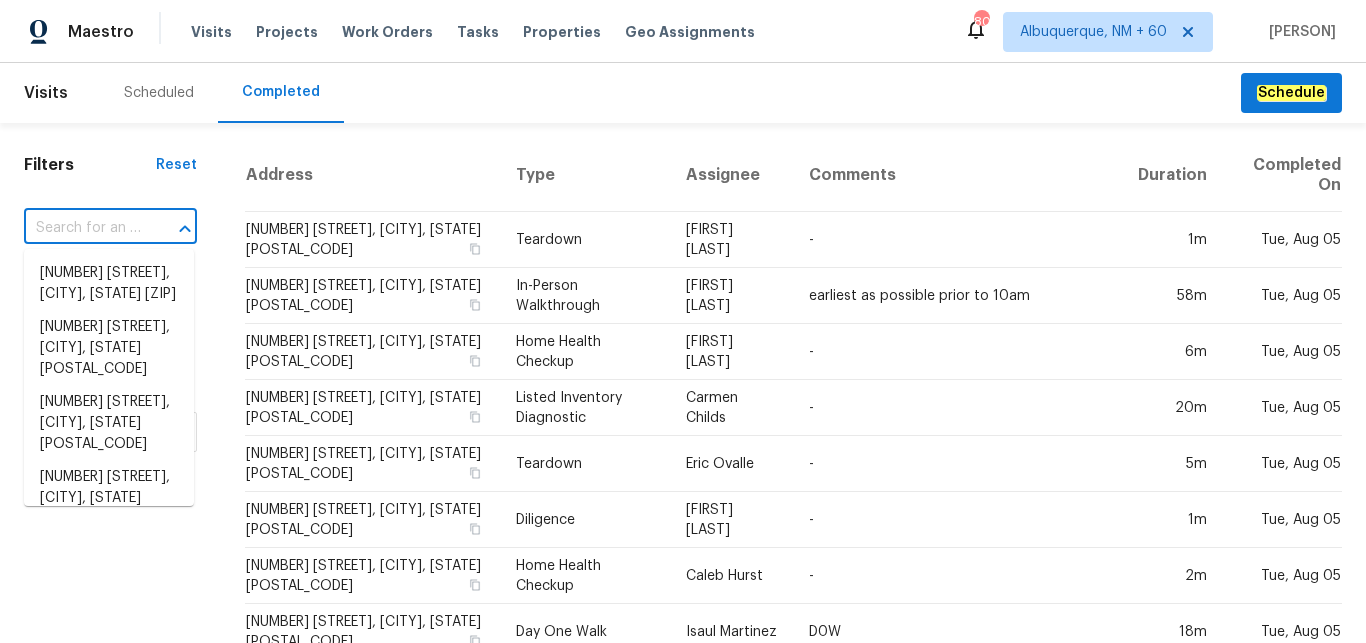 click at bounding box center (82, 228) 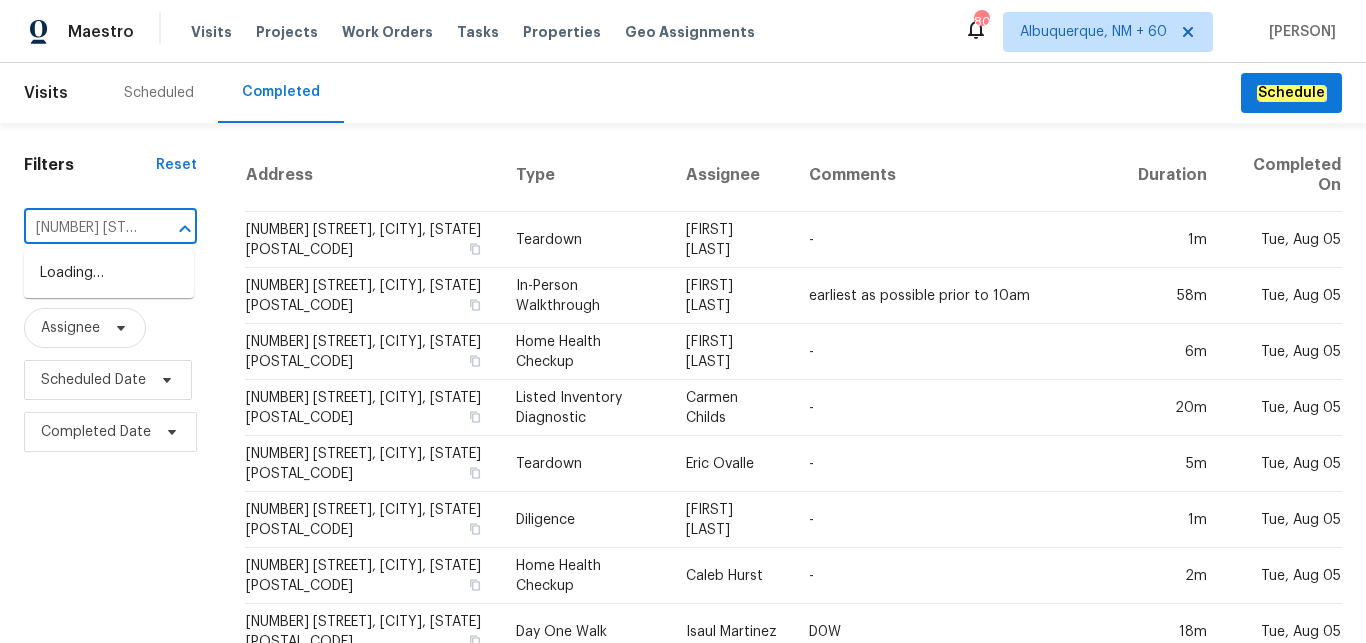 type on "[NUMBER] [STREET], [CITY], [STATE] [POSTAL_CODE]" 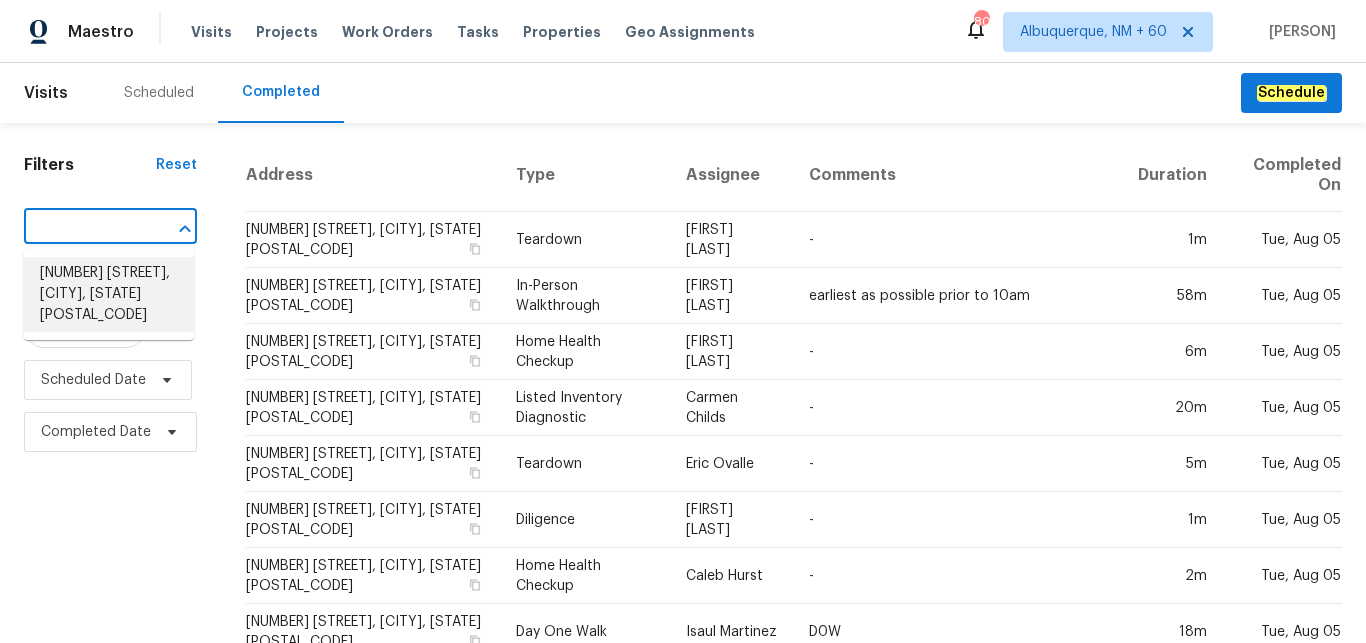 click on "[NUMBER] [STREET], [CITY], [STATE] [POSTAL_CODE]" at bounding box center (109, 294) 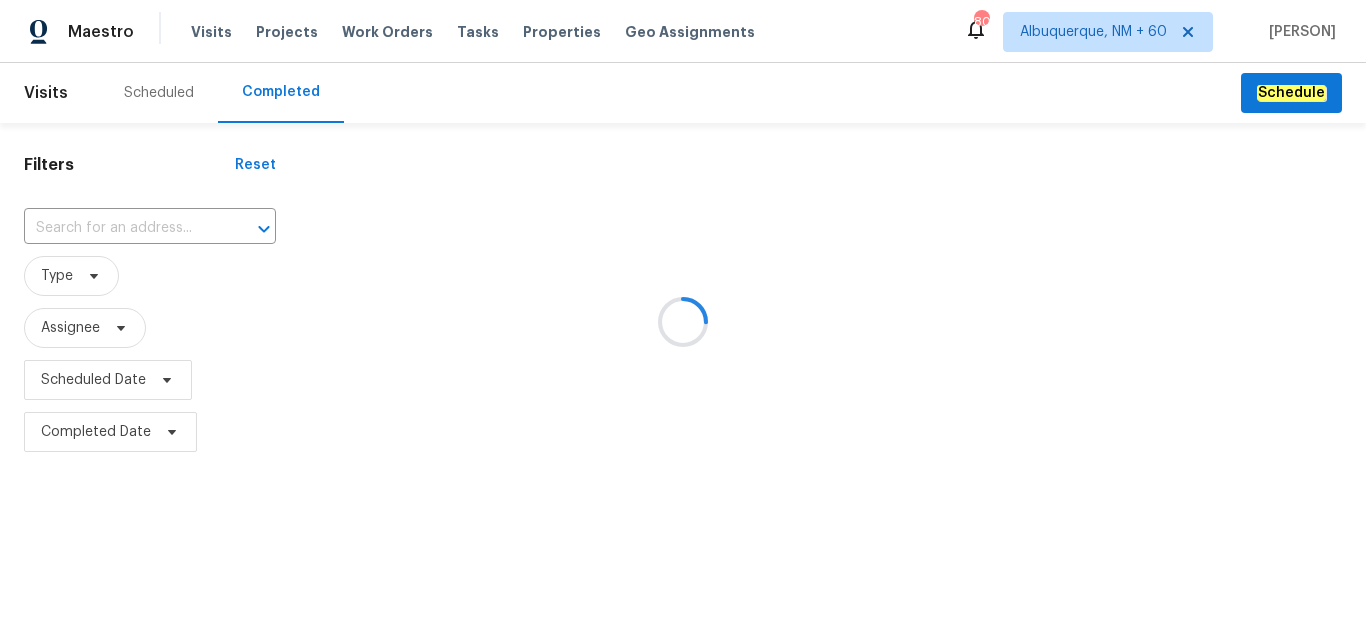 type on "[NUMBER] [STREET], [CITY], [STATE] [POSTAL_CODE]" 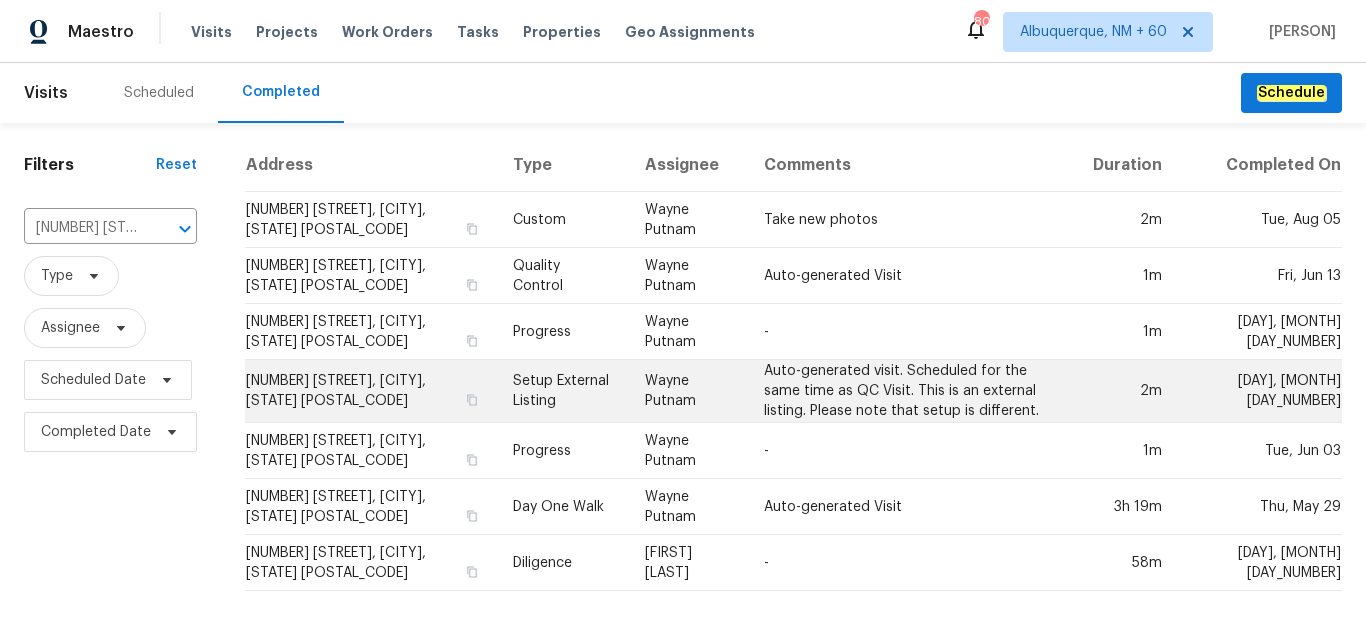 scroll, scrollTop: 1, scrollLeft: 0, axis: vertical 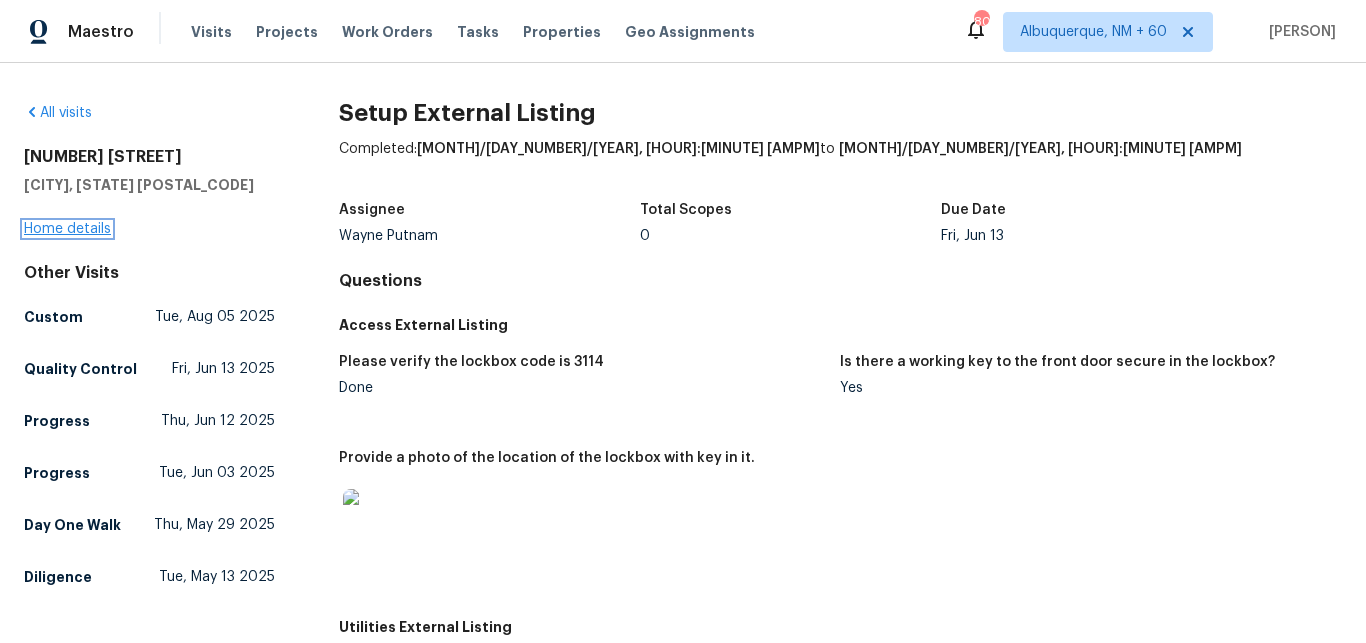 click on "Home details" at bounding box center [67, 229] 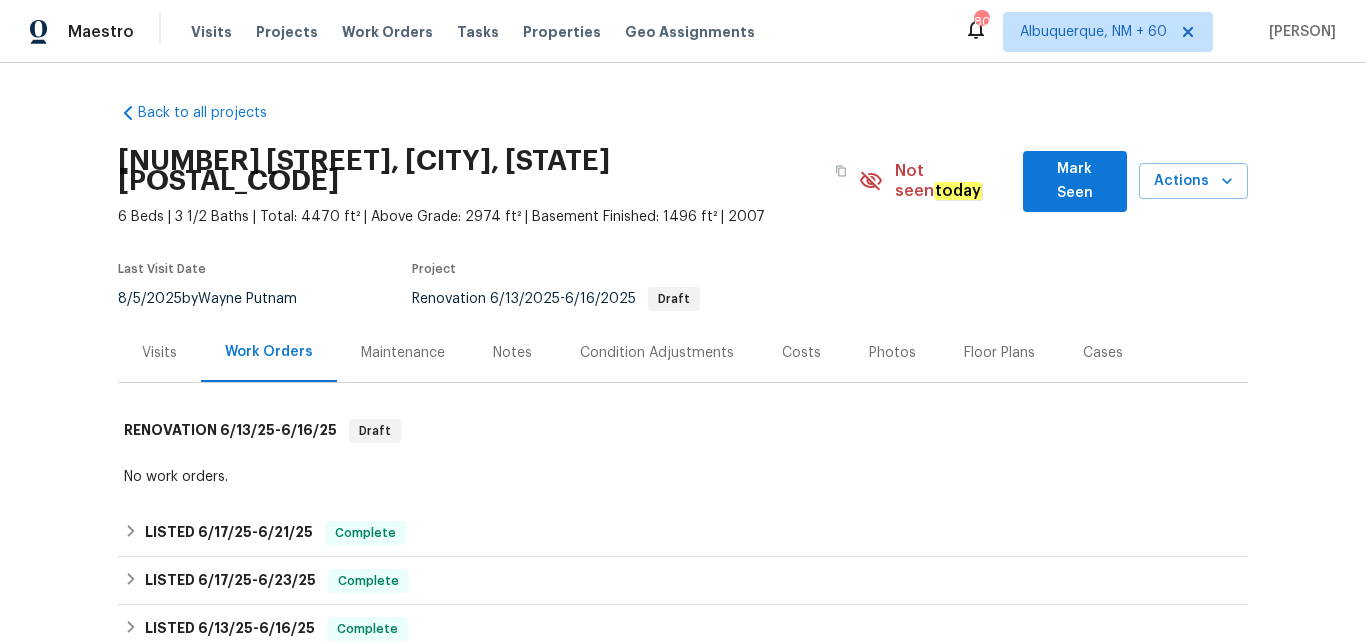 click on "Photos" at bounding box center [892, 353] 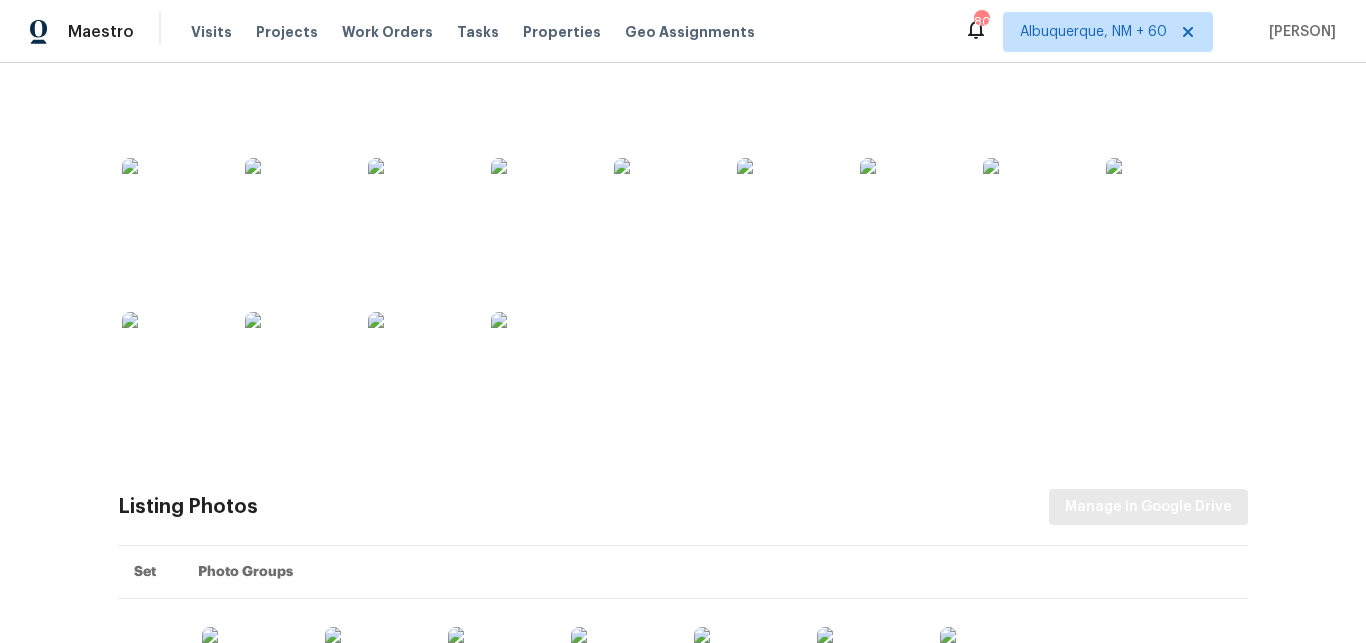 scroll, scrollTop: 588, scrollLeft: 0, axis: vertical 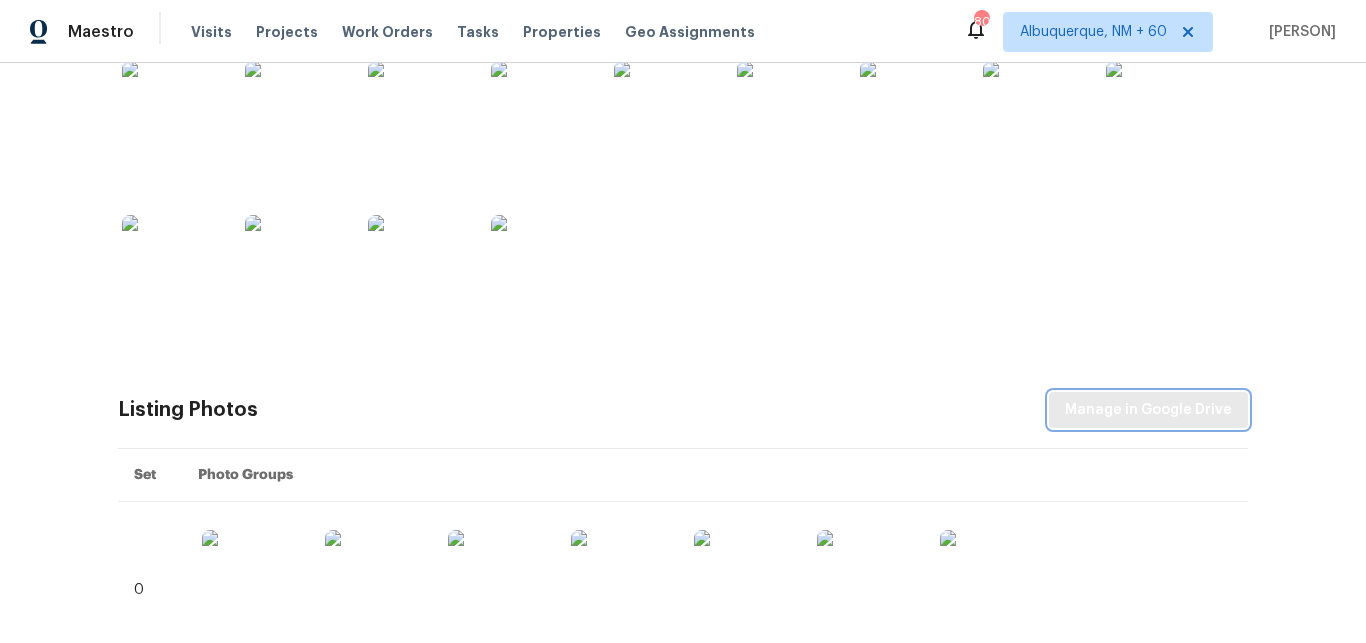 click on "Manage in Google Drive" at bounding box center [1148, 410] 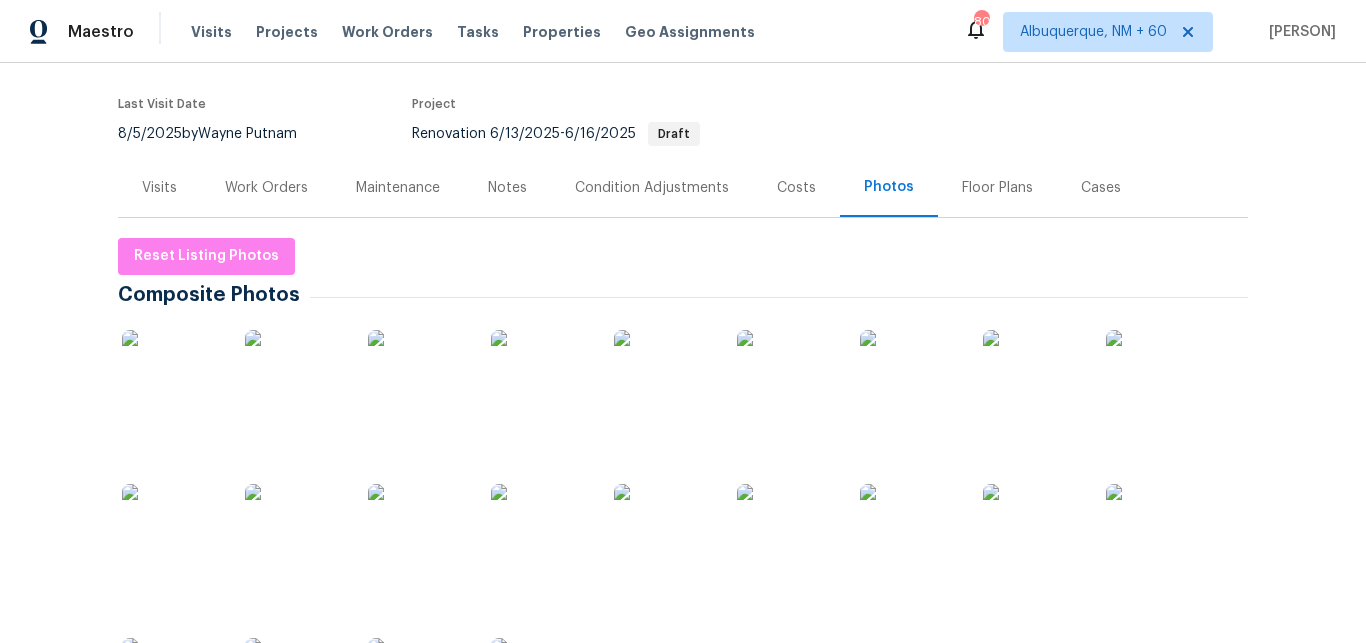 scroll, scrollTop: 0, scrollLeft: 0, axis: both 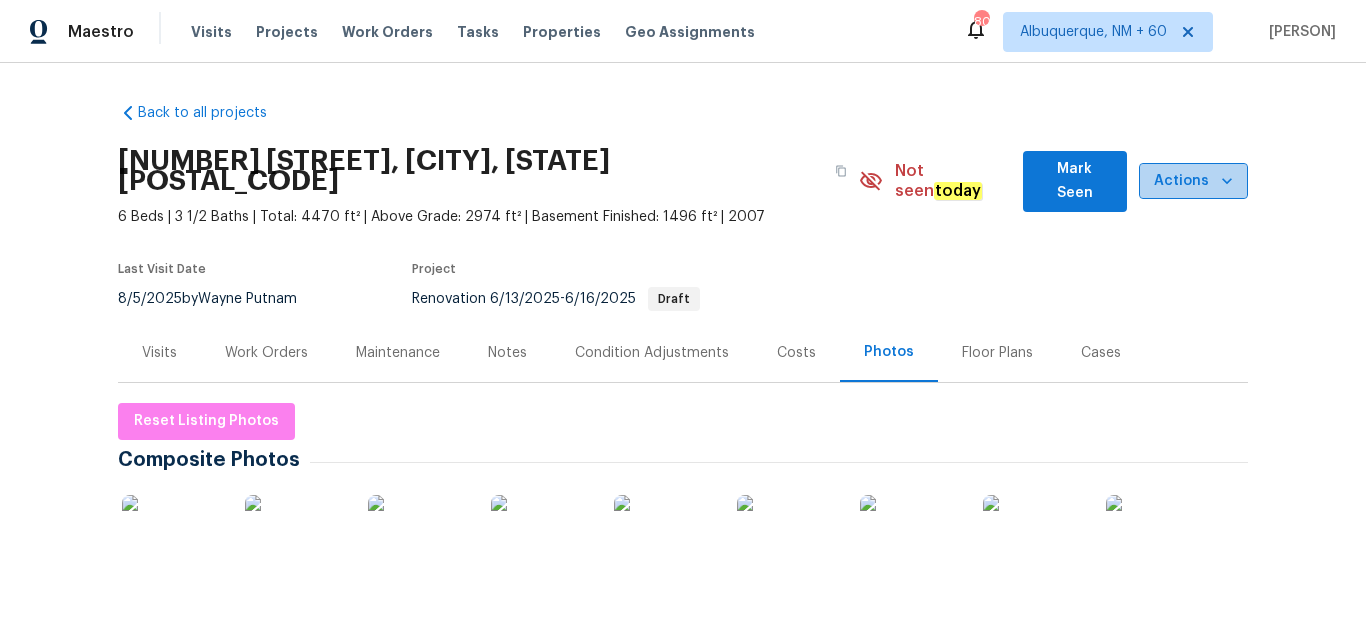 click 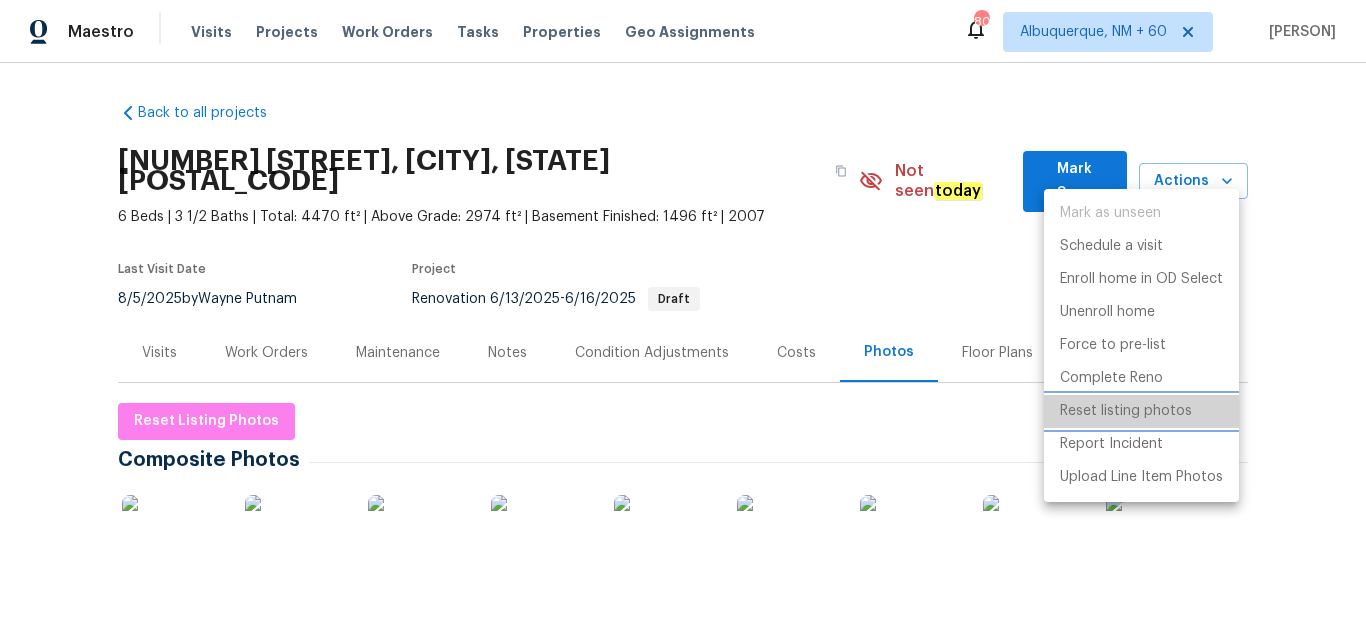 click on "Reset listing photos" at bounding box center (1126, 411) 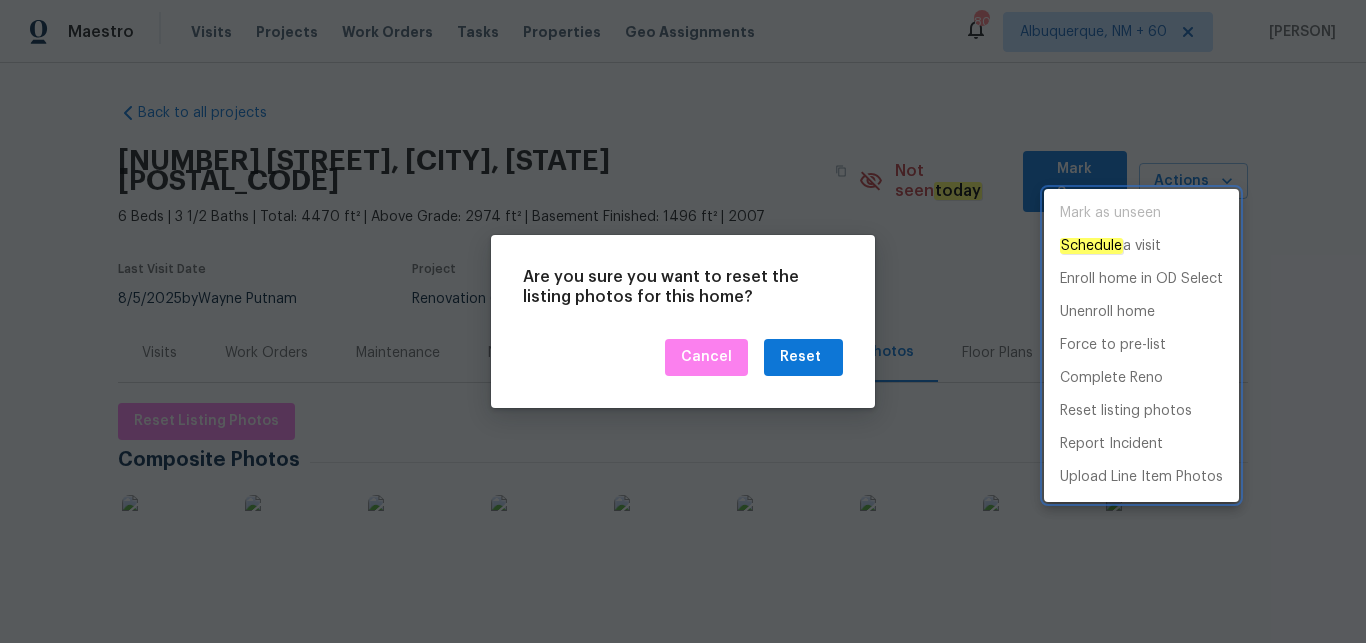 click at bounding box center [683, 321] 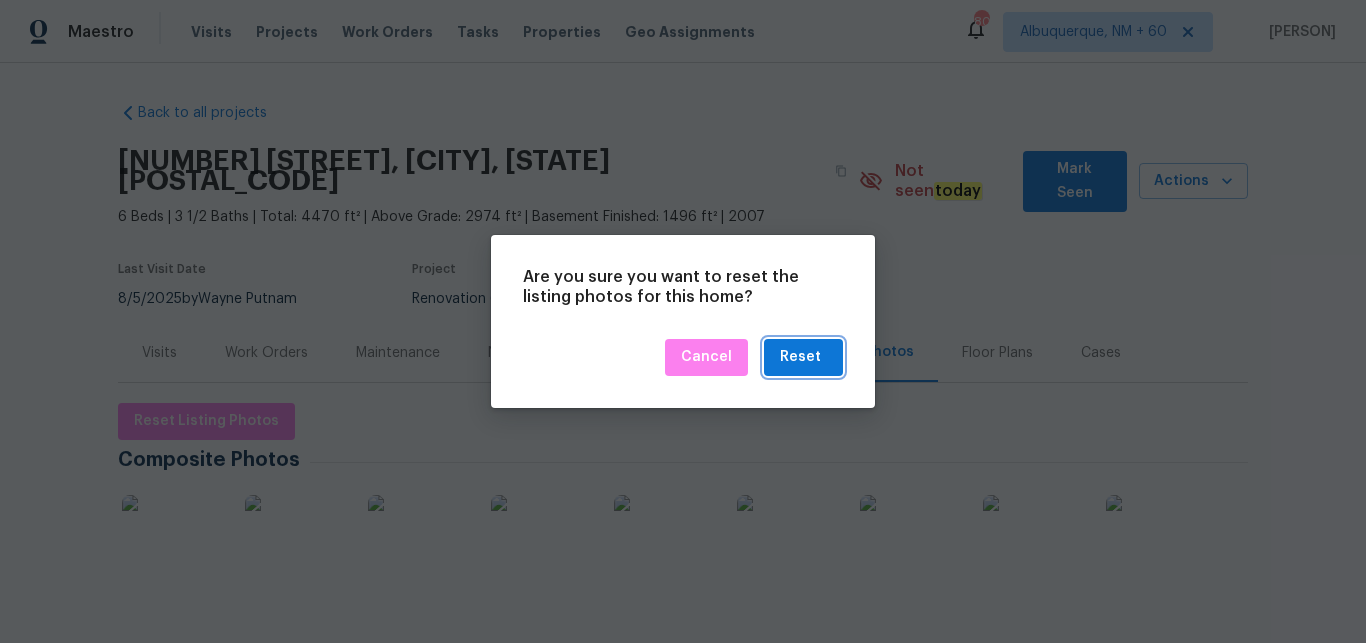 click on "Reset" at bounding box center (800, 357) 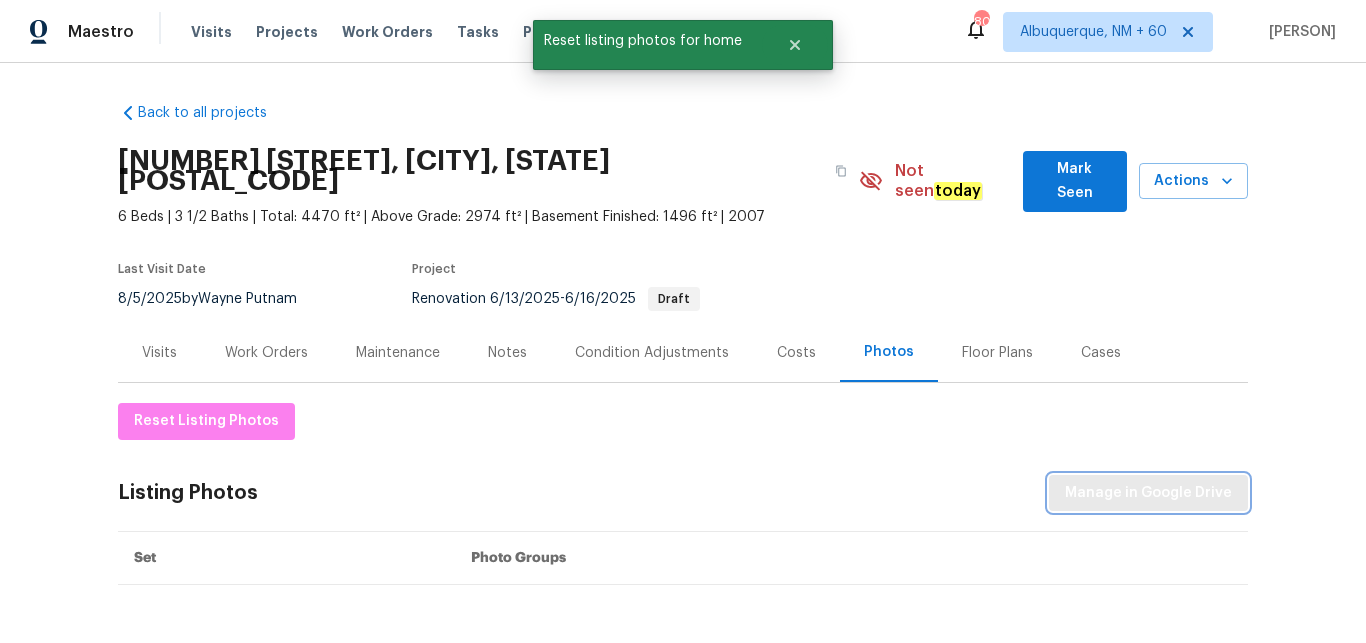 click on "Manage in Google Drive" at bounding box center [1148, 493] 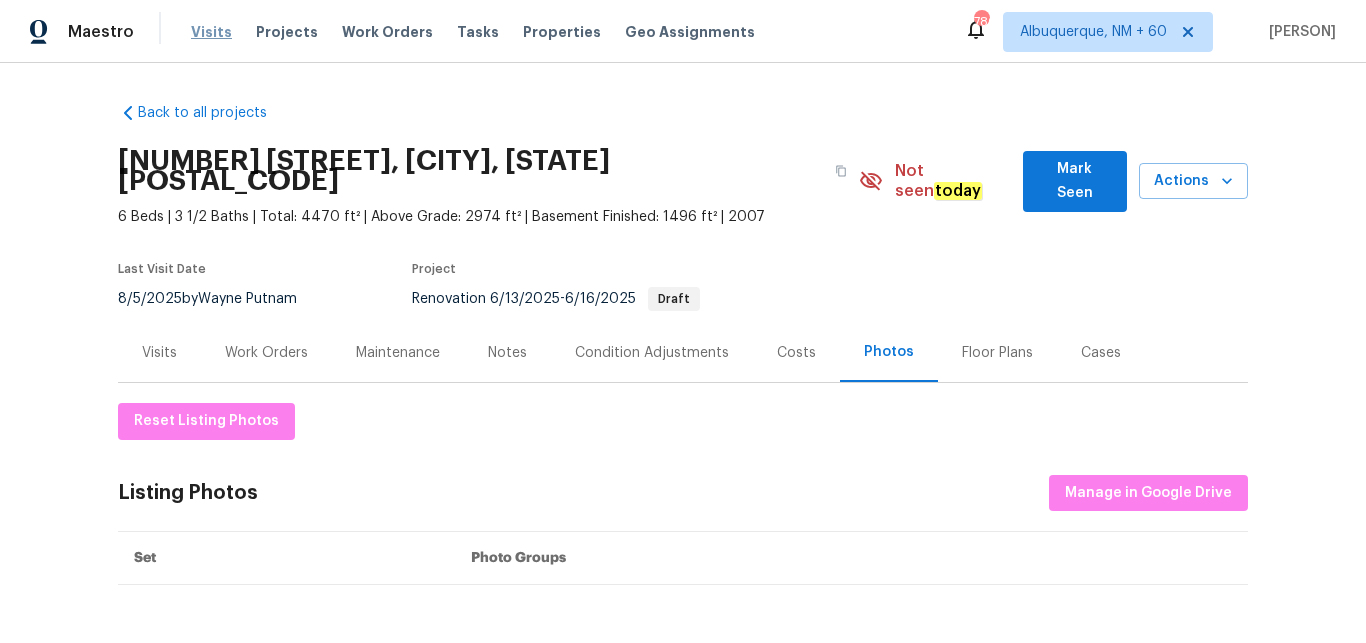 click on "Visits" at bounding box center [211, 32] 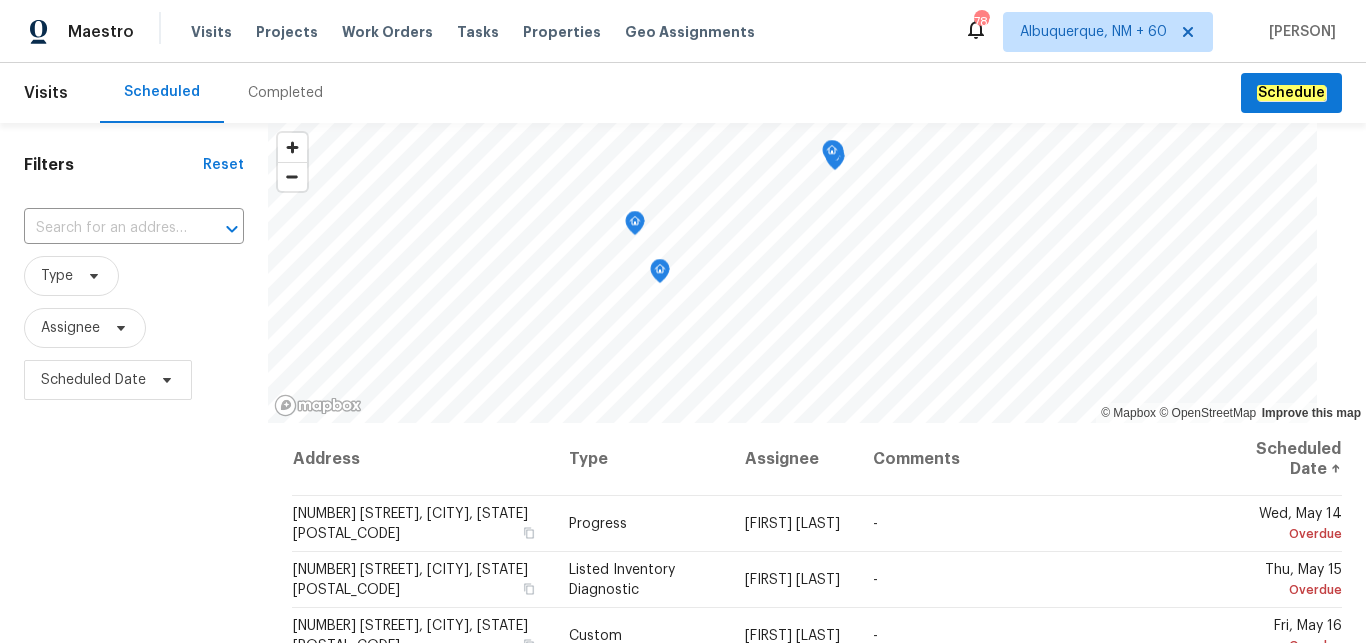 click on "Completed" at bounding box center (285, 93) 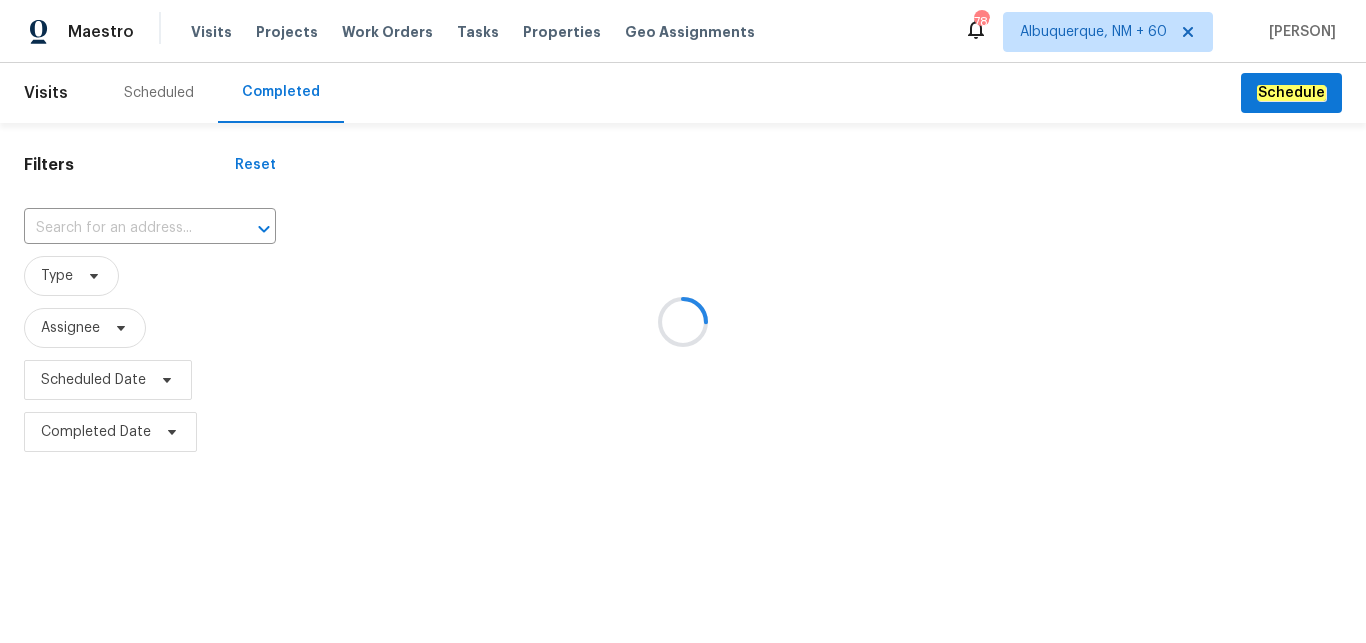 click at bounding box center [683, 321] 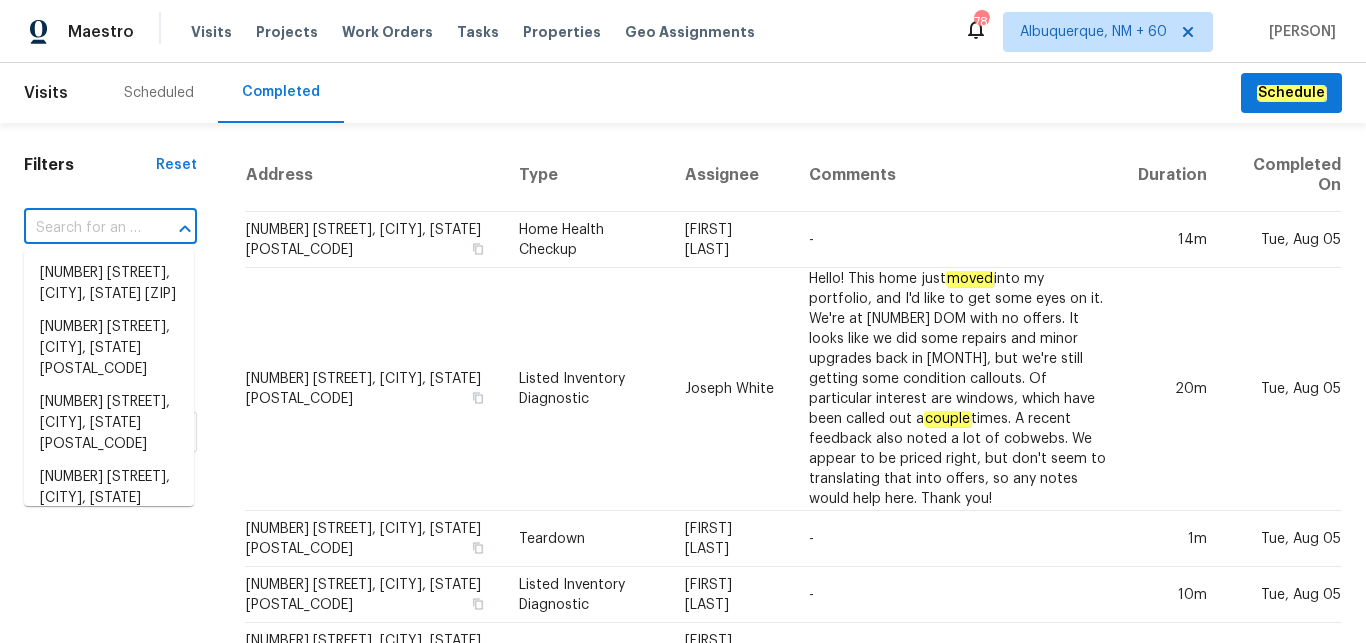 paste on "[NUMBER] [STREET], [CITY], [STATE] [POSTAL_CODE]" 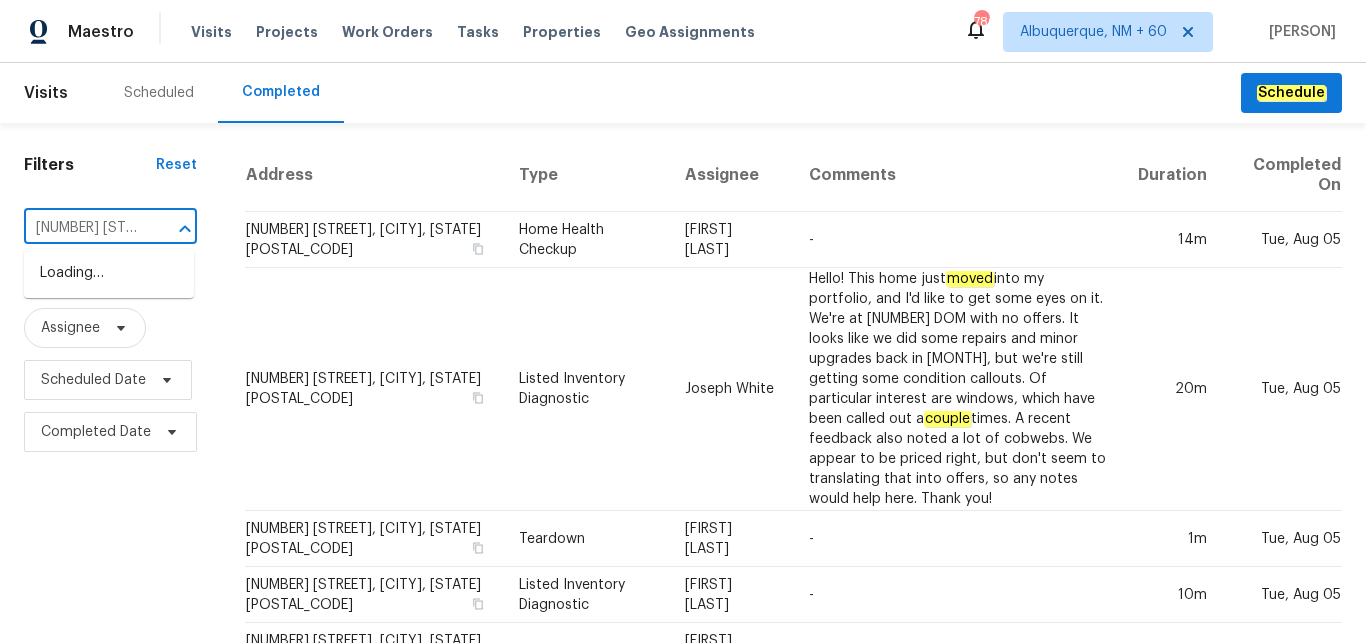 type on "[NUMBER] [STREET], [CITY], [STATE] [POSTAL_CODE]" 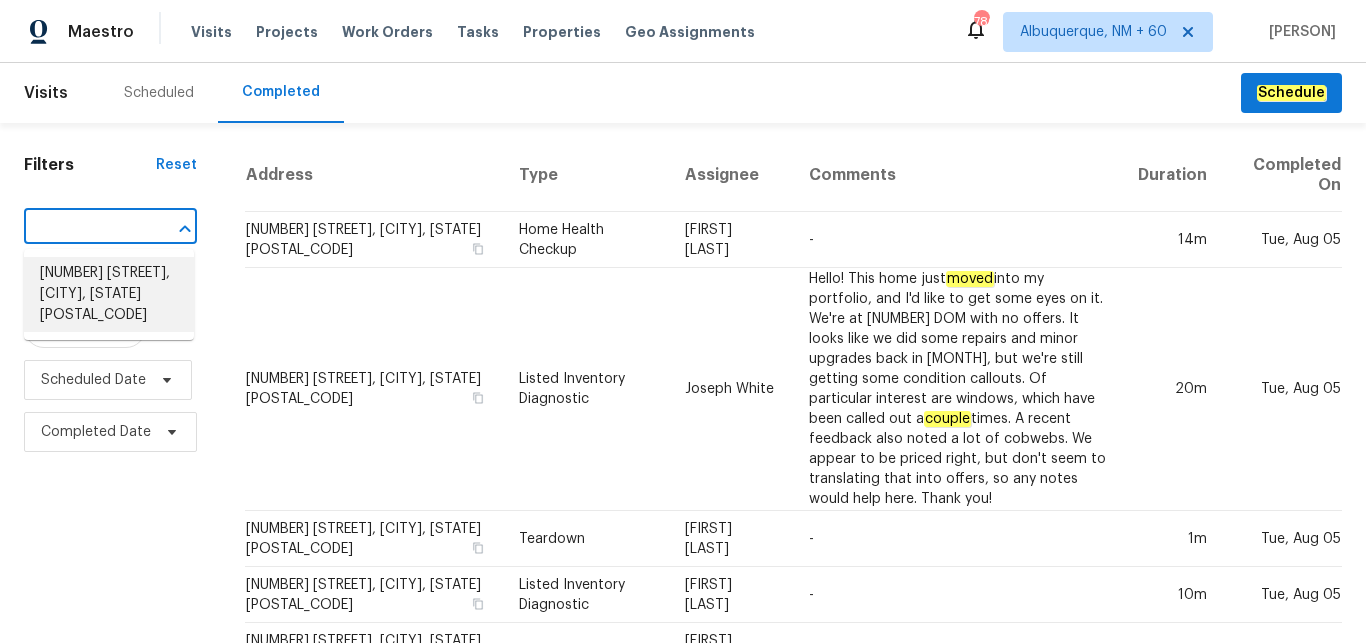 click on "[NUMBER] [STREET], [CITY], [STATE] [POSTAL_CODE]" at bounding box center [109, 294] 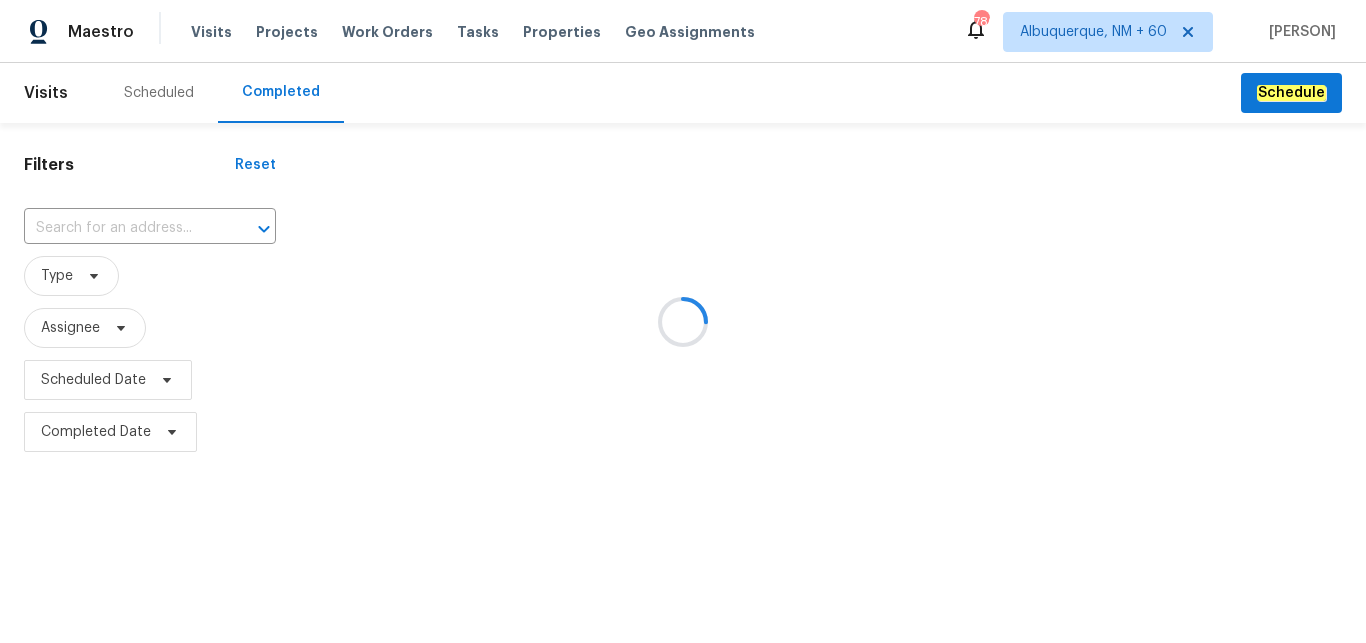 type on "[NUMBER] [STREET], [CITY], [STATE] [POSTAL_CODE]" 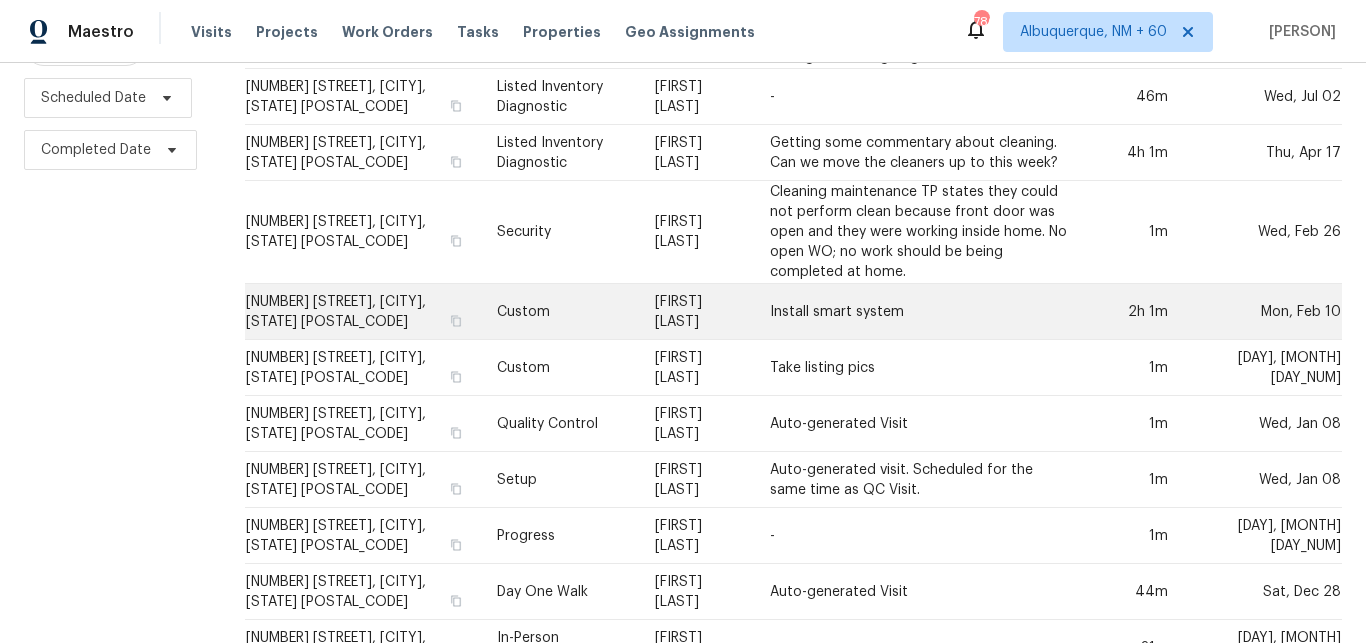 scroll, scrollTop: 336, scrollLeft: 0, axis: vertical 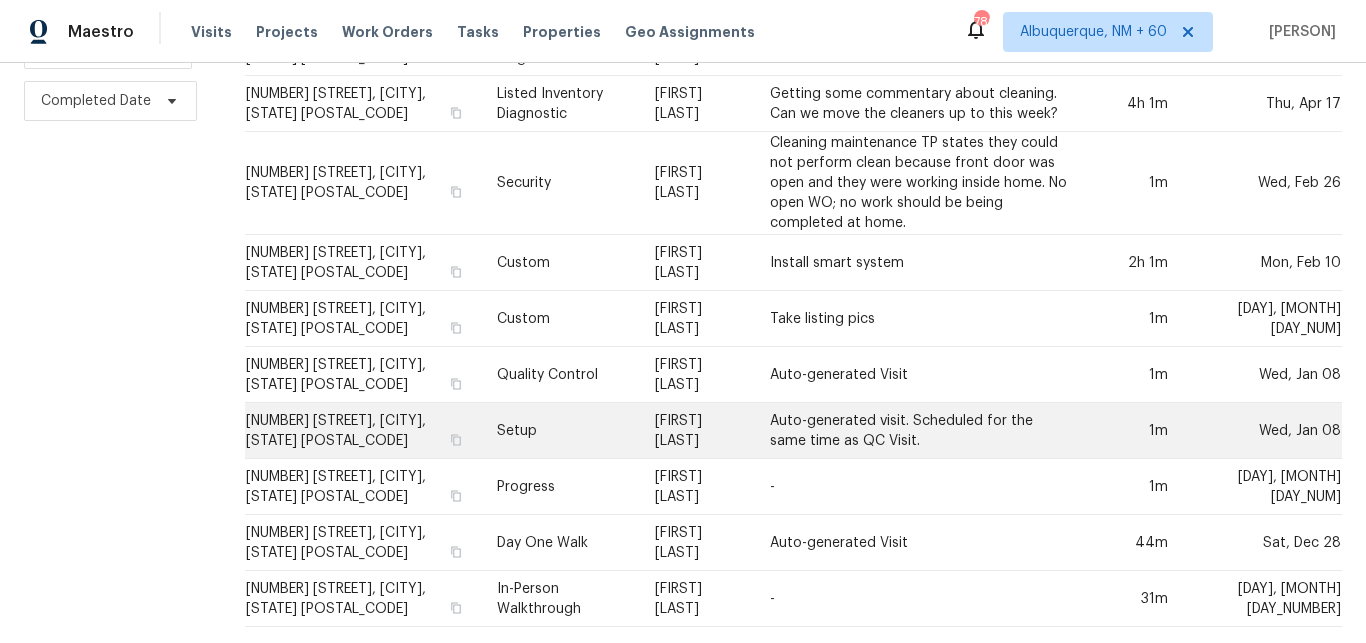 click on "Setup" at bounding box center [560, 431] 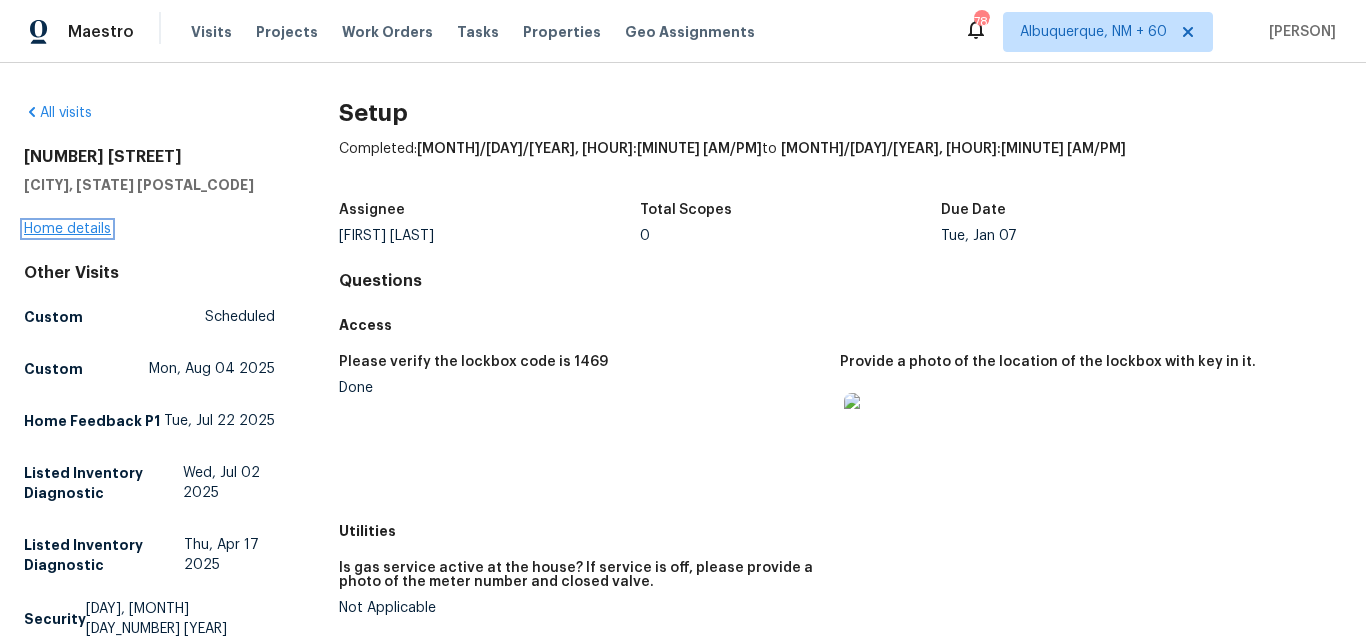 click on "Home details" at bounding box center [67, 229] 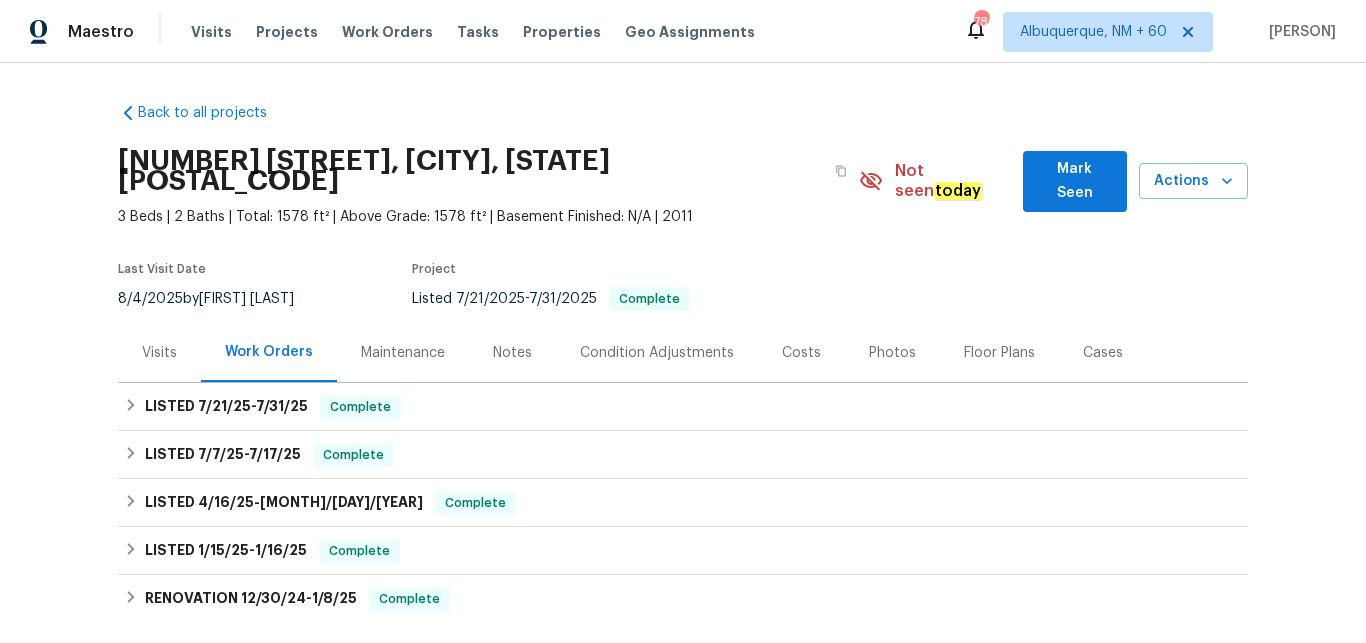 click on "Photos" at bounding box center [892, 353] 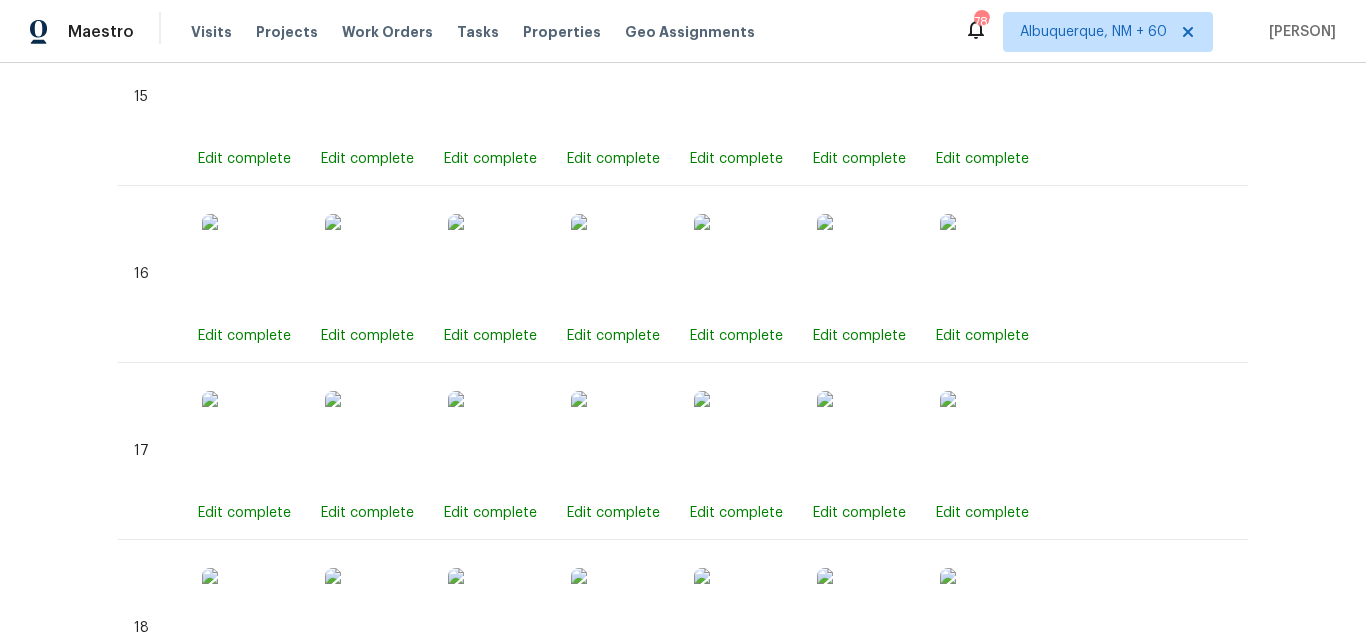 scroll, scrollTop: 4104, scrollLeft: 0, axis: vertical 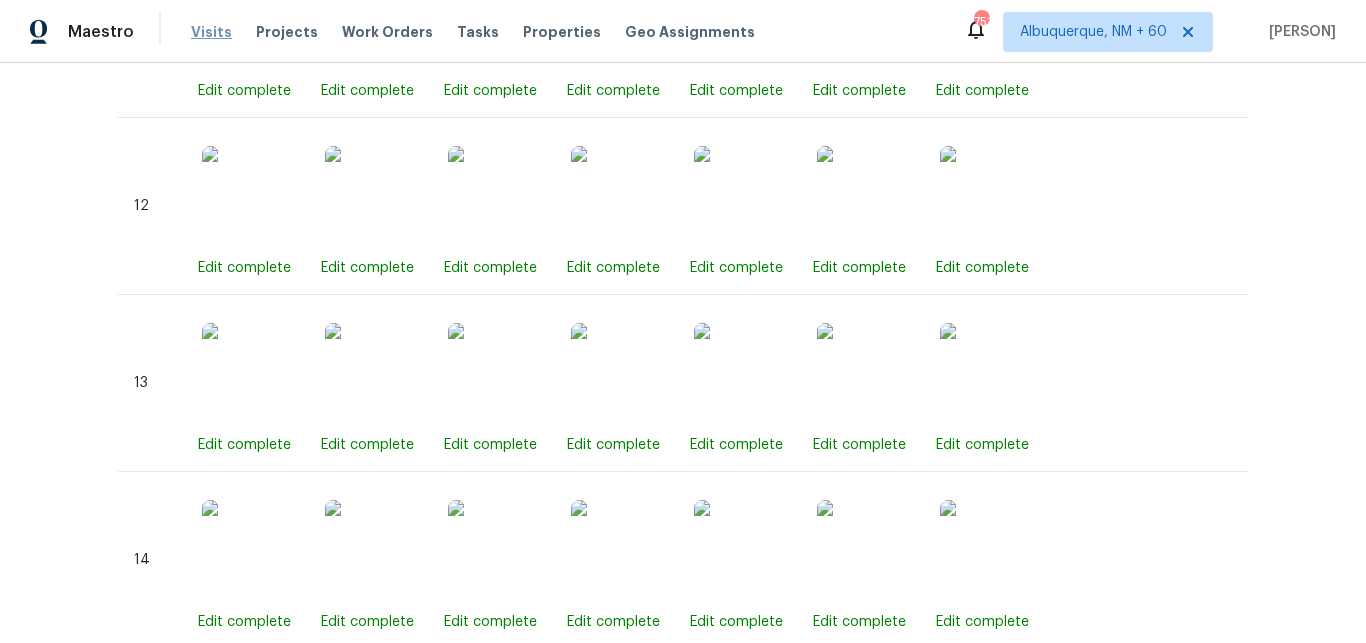 click on "Visits" at bounding box center [211, 32] 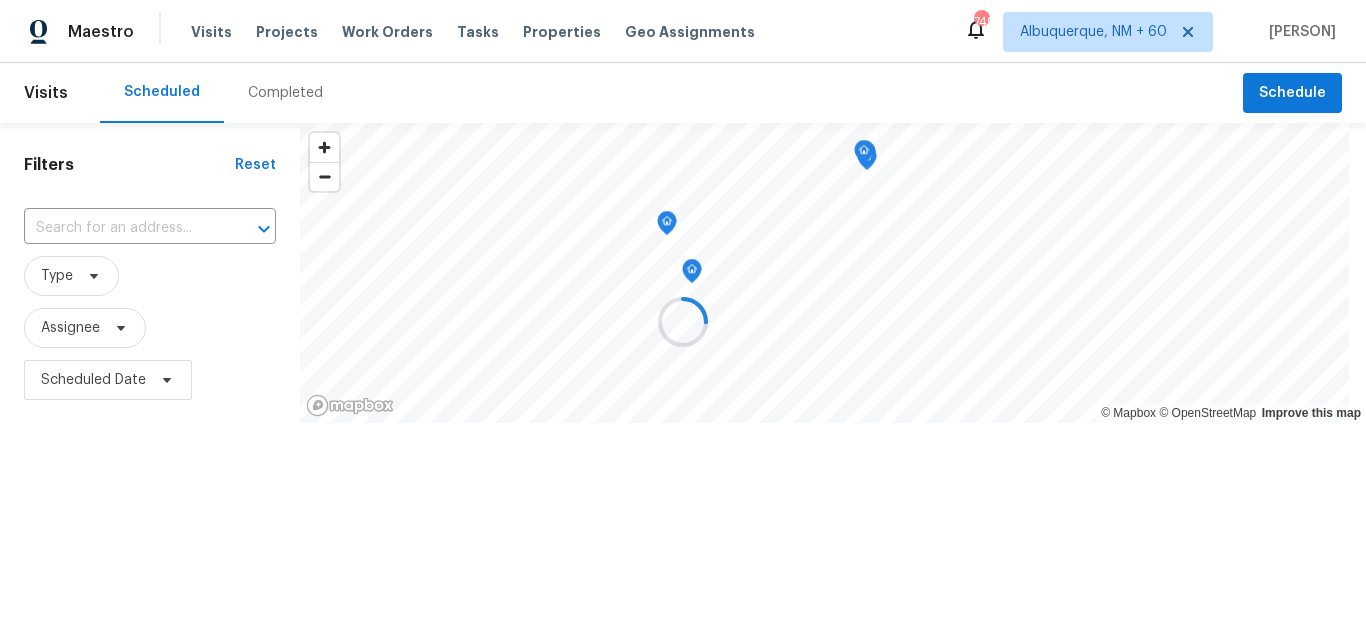 click on "Completed" at bounding box center (285, 93) 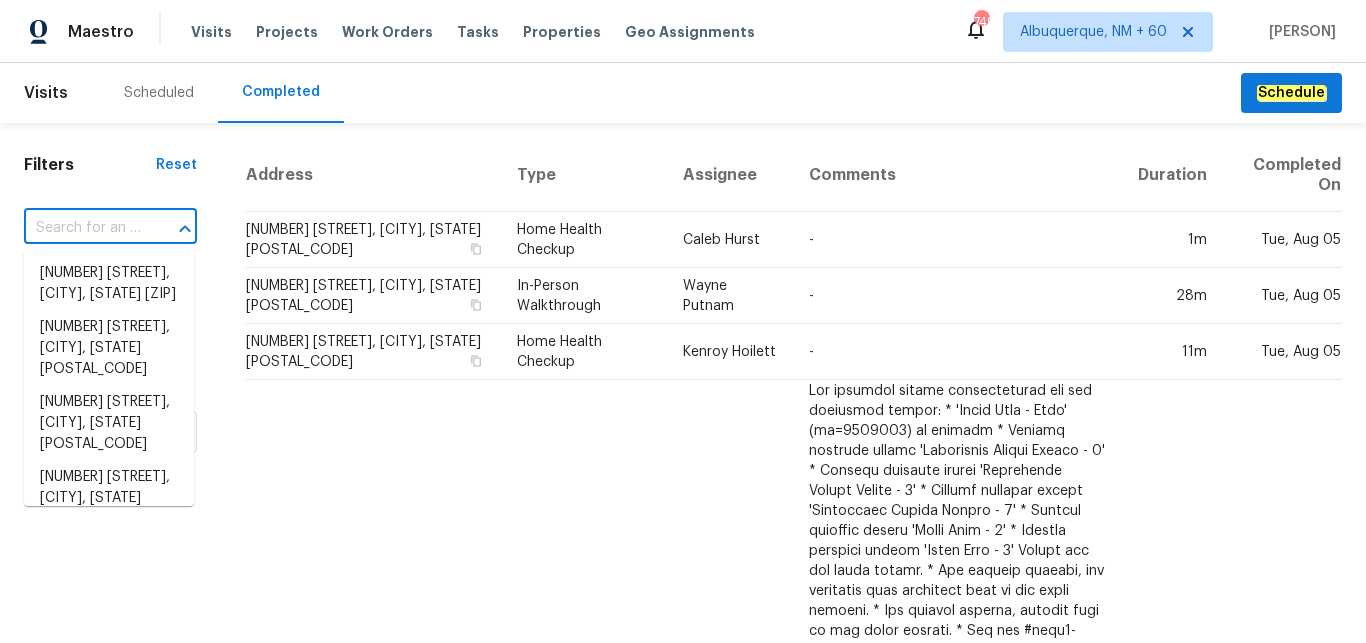 paste on "[NUMBER] [STREET], [CITY], [STATE] [POSTAL_CODE]" 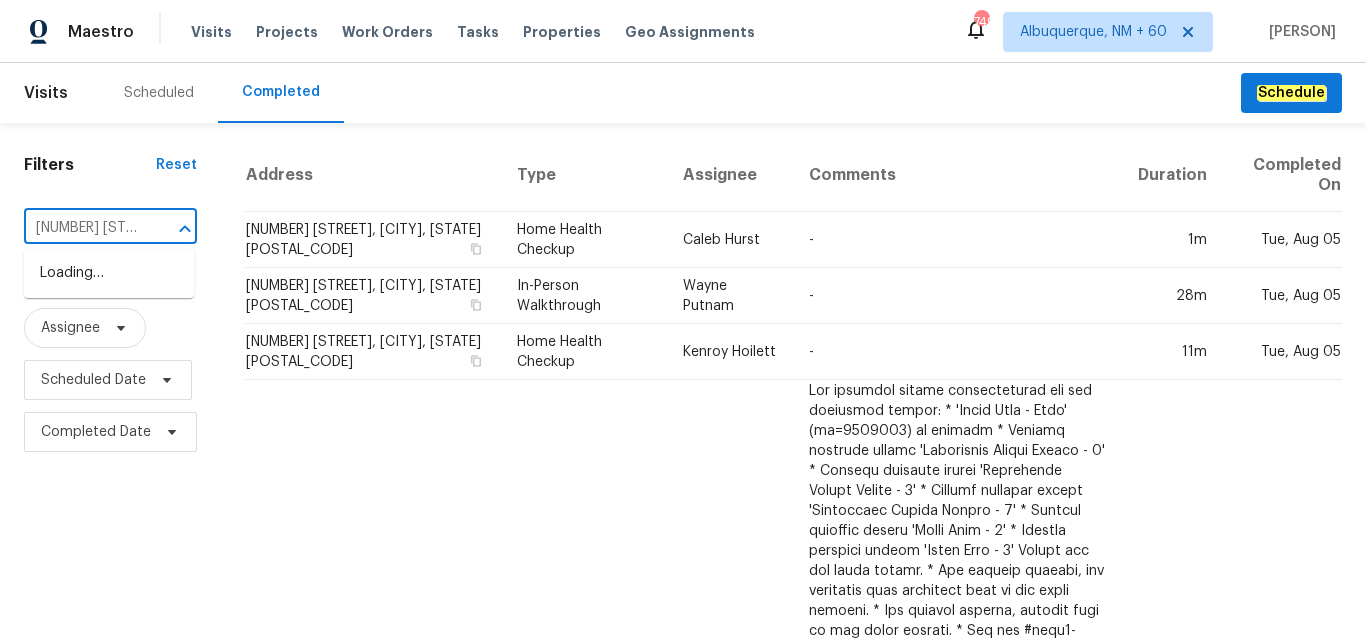type on "[NUMBER] [STREET], [CITY], [STATE] [POSTAL_CODE]" 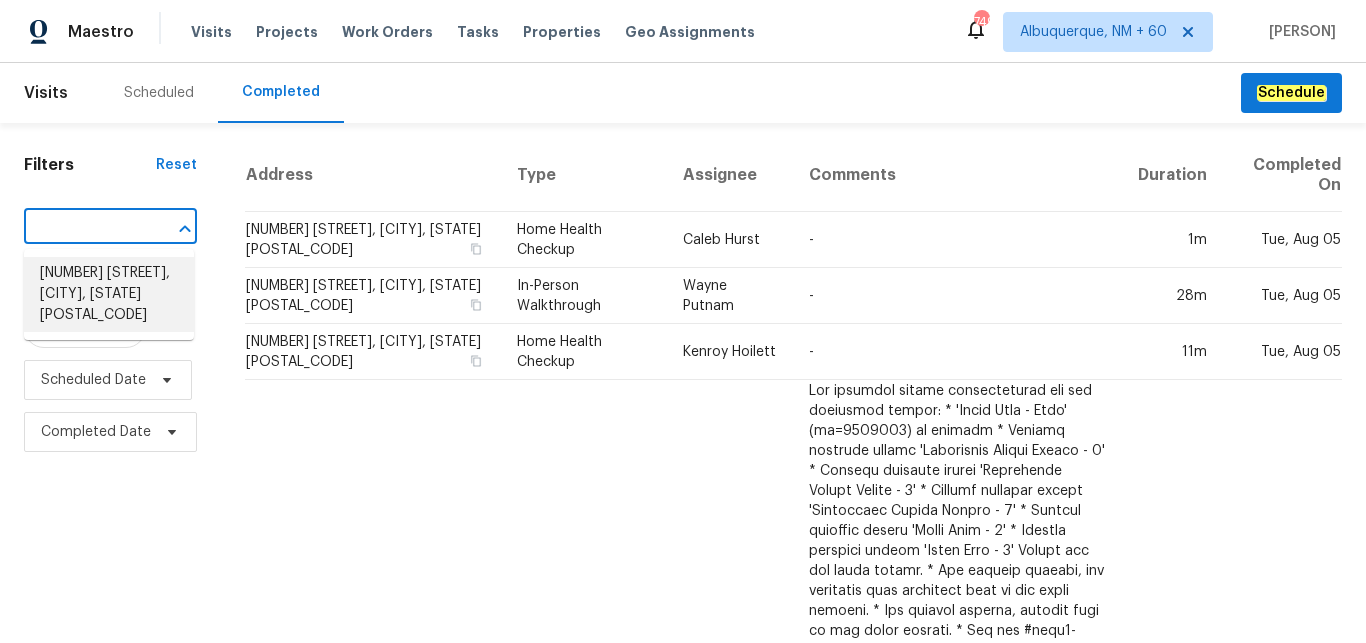 click on "[NUMBER] [STREET], [CITY], [STATE] [POSTAL_CODE]" at bounding box center [109, 294] 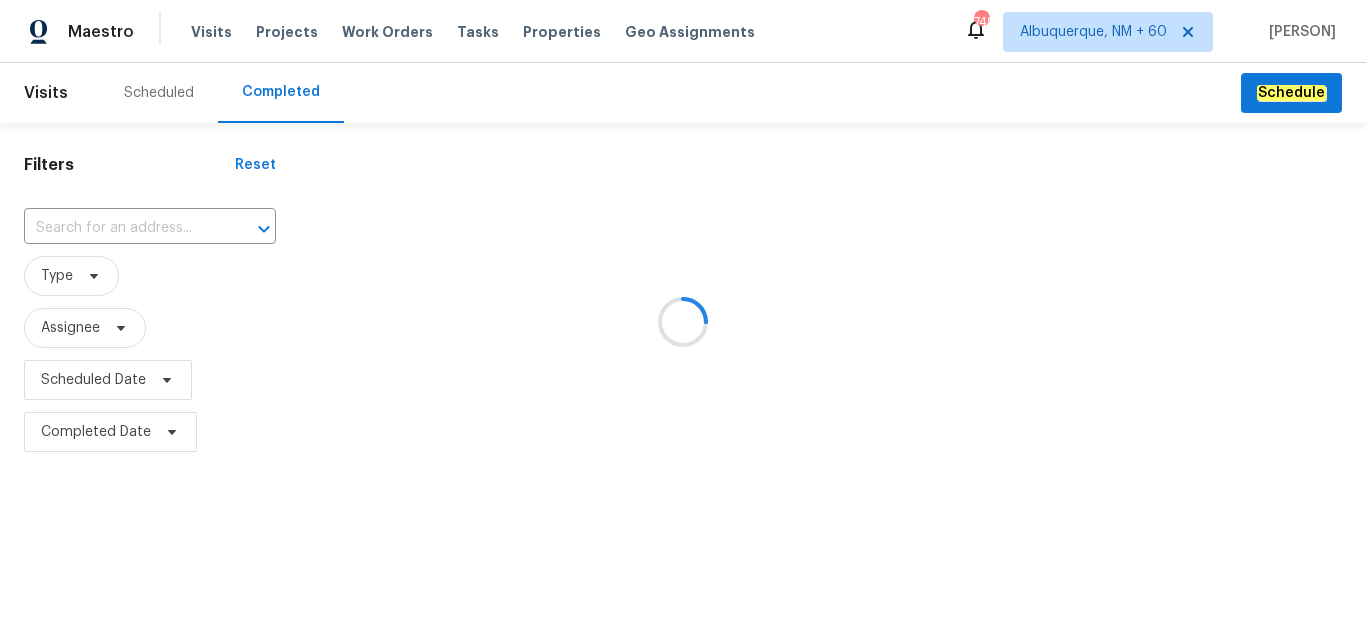 type on "[NUMBER] [STREET], [CITY], [STATE] [POSTAL_CODE]" 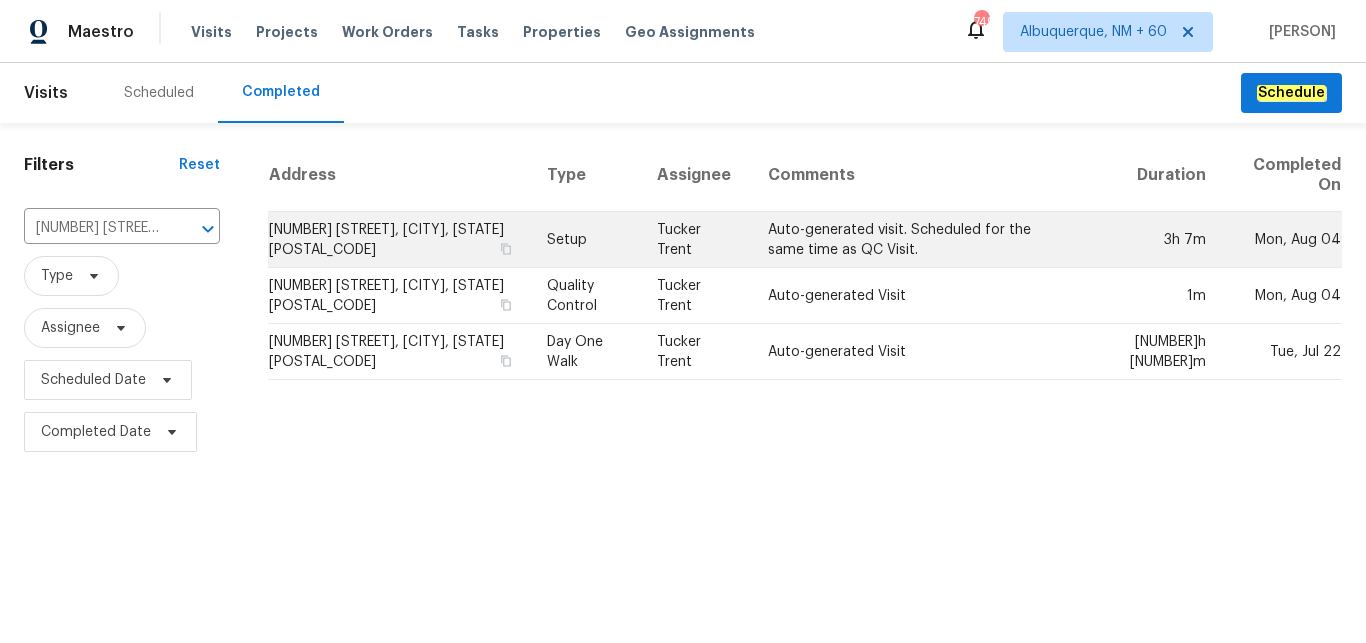 click on "Setup" at bounding box center [586, 240] 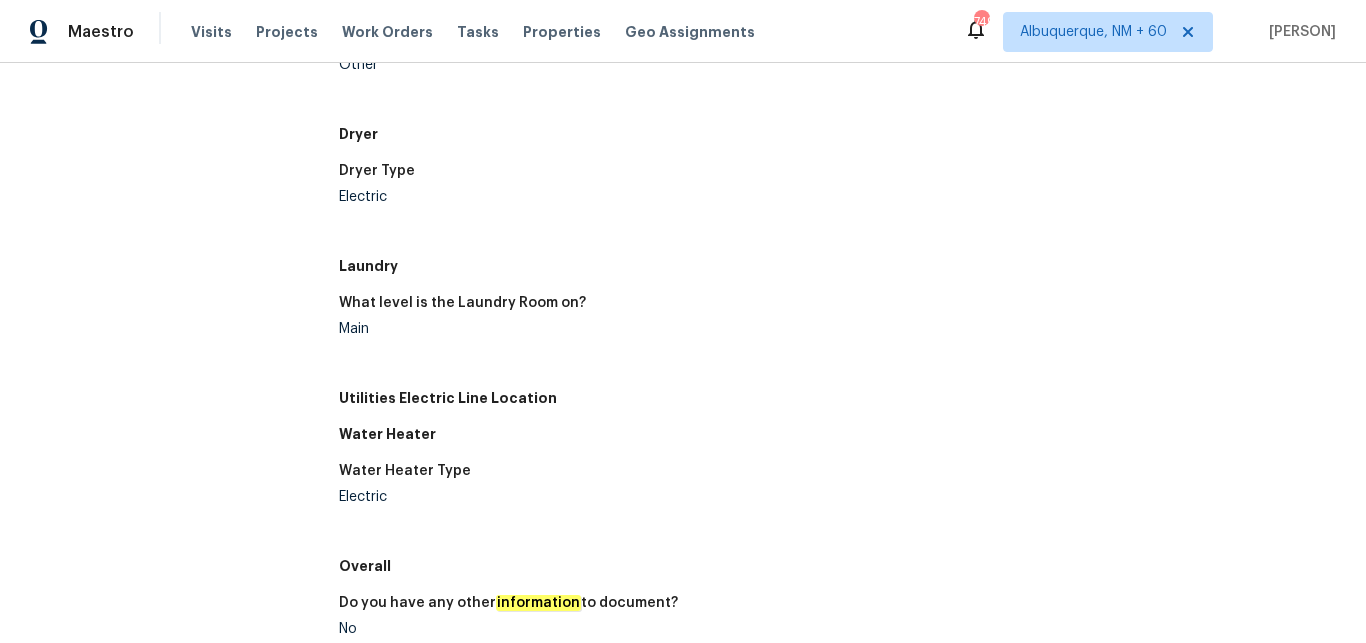 scroll, scrollTop: 1848, scrollLeft: 0, axis: vertical 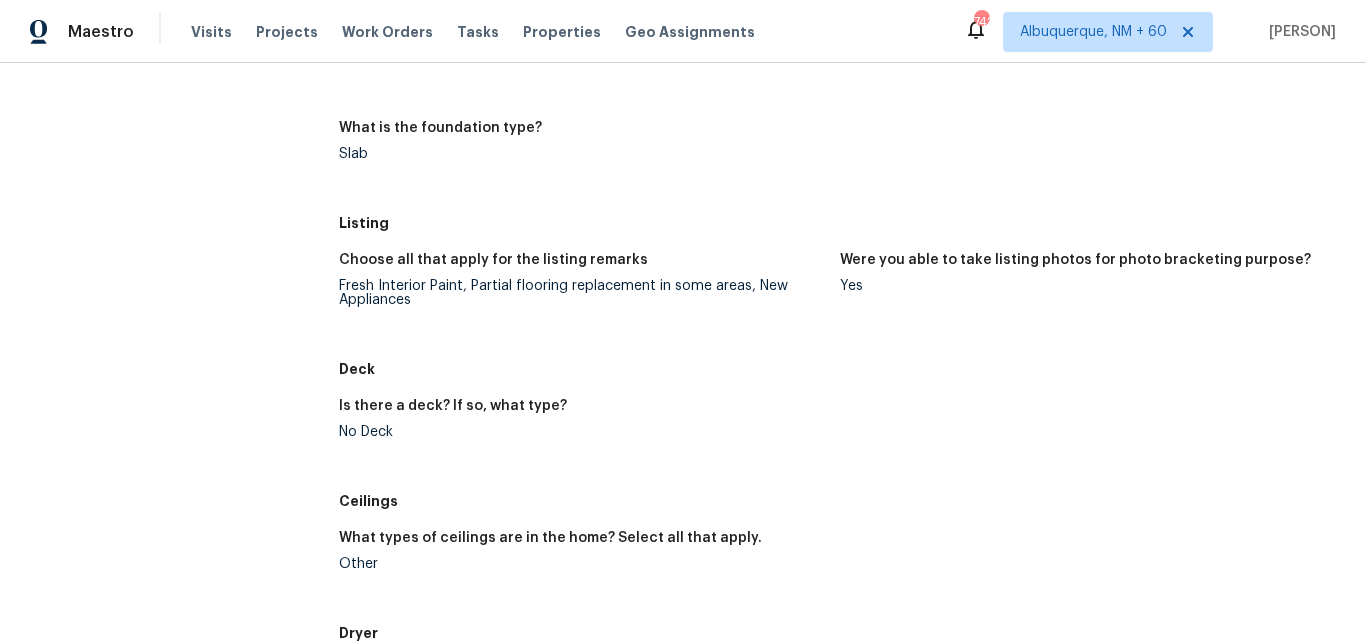 click on "Fresh Interior Paint, Partial flooring replacement in some areas, New Appliances" at bounding box center (582, 293) 